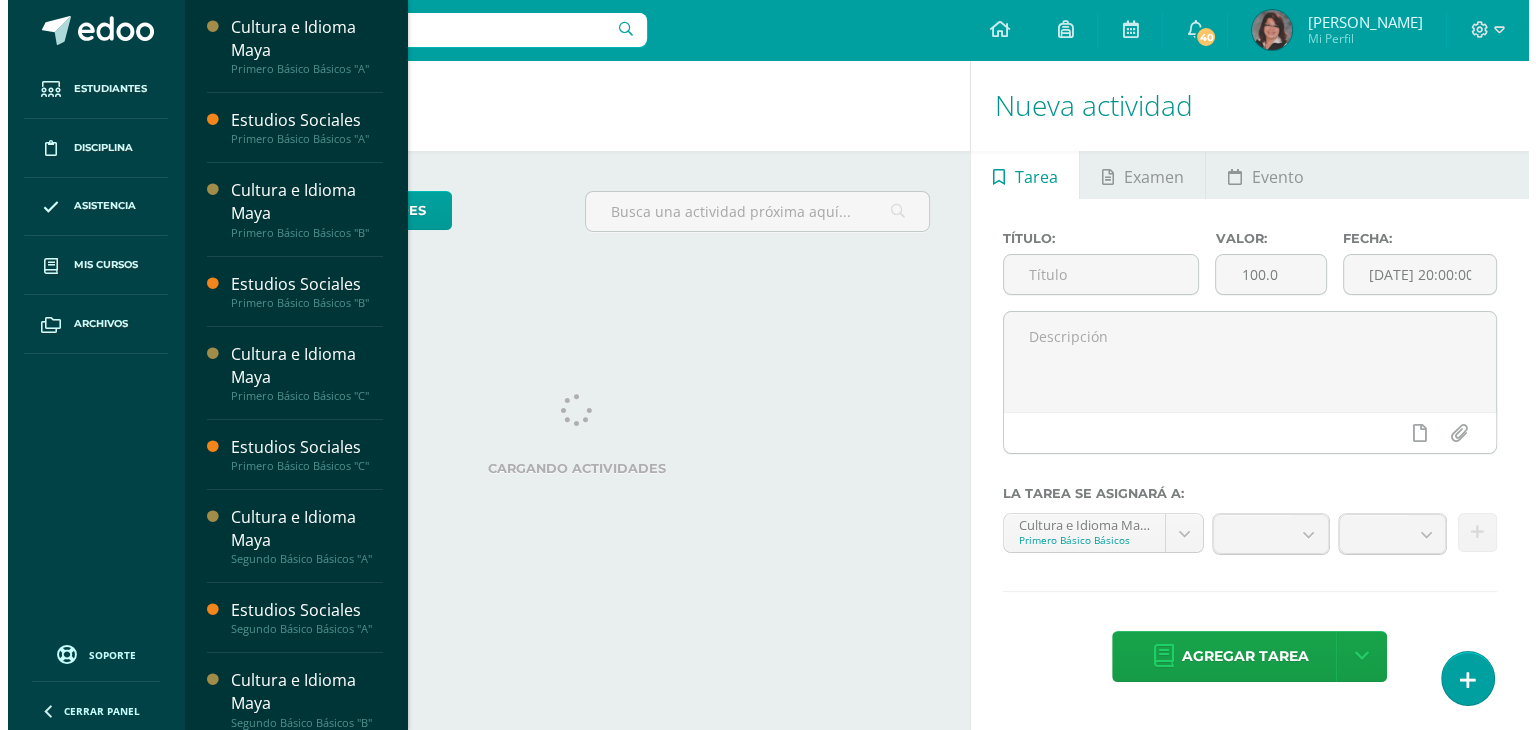 scroll, scrollTop: 0, scrollLeft: 0, axis: both 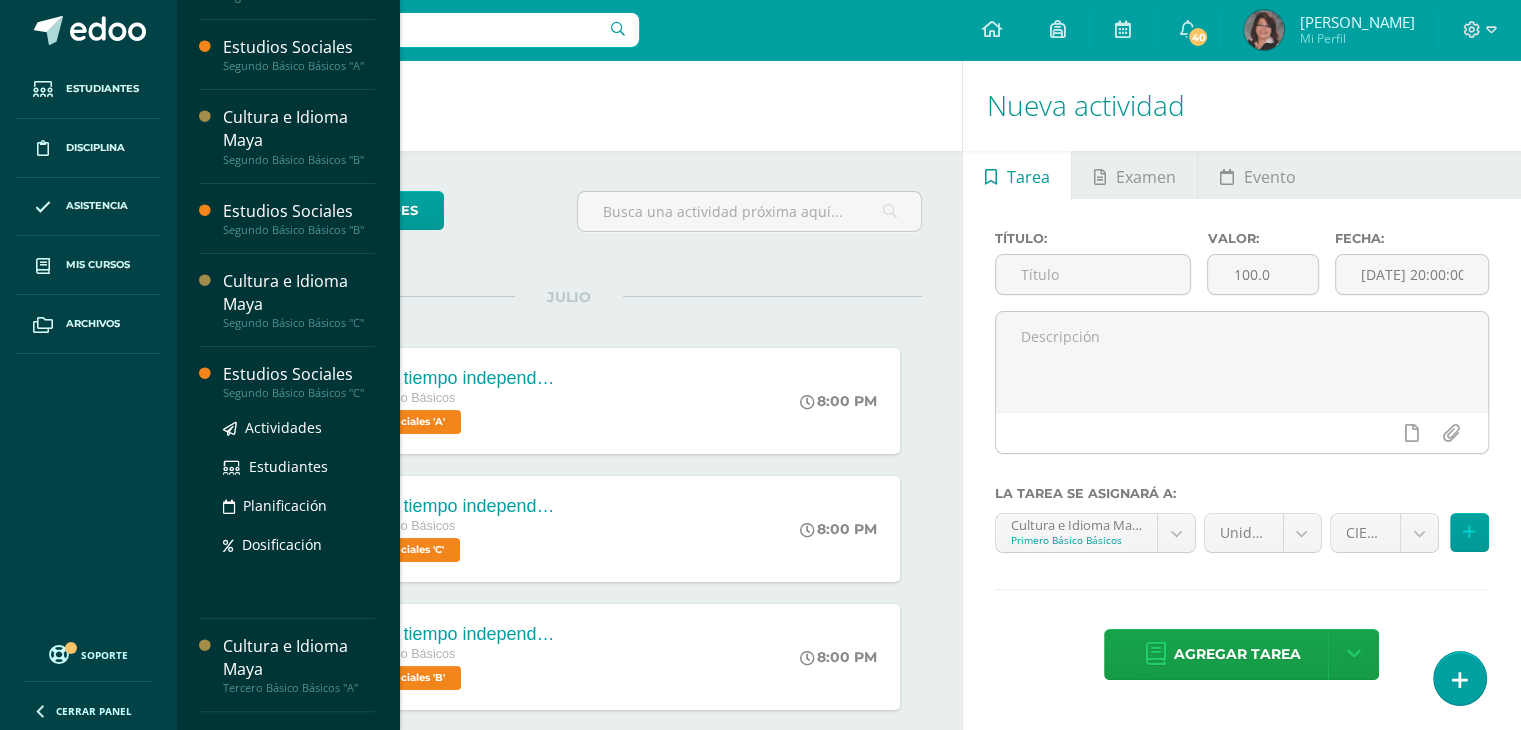 click on "Segundo Básico
Básicos
"C"" at bounding box center (299, 393) 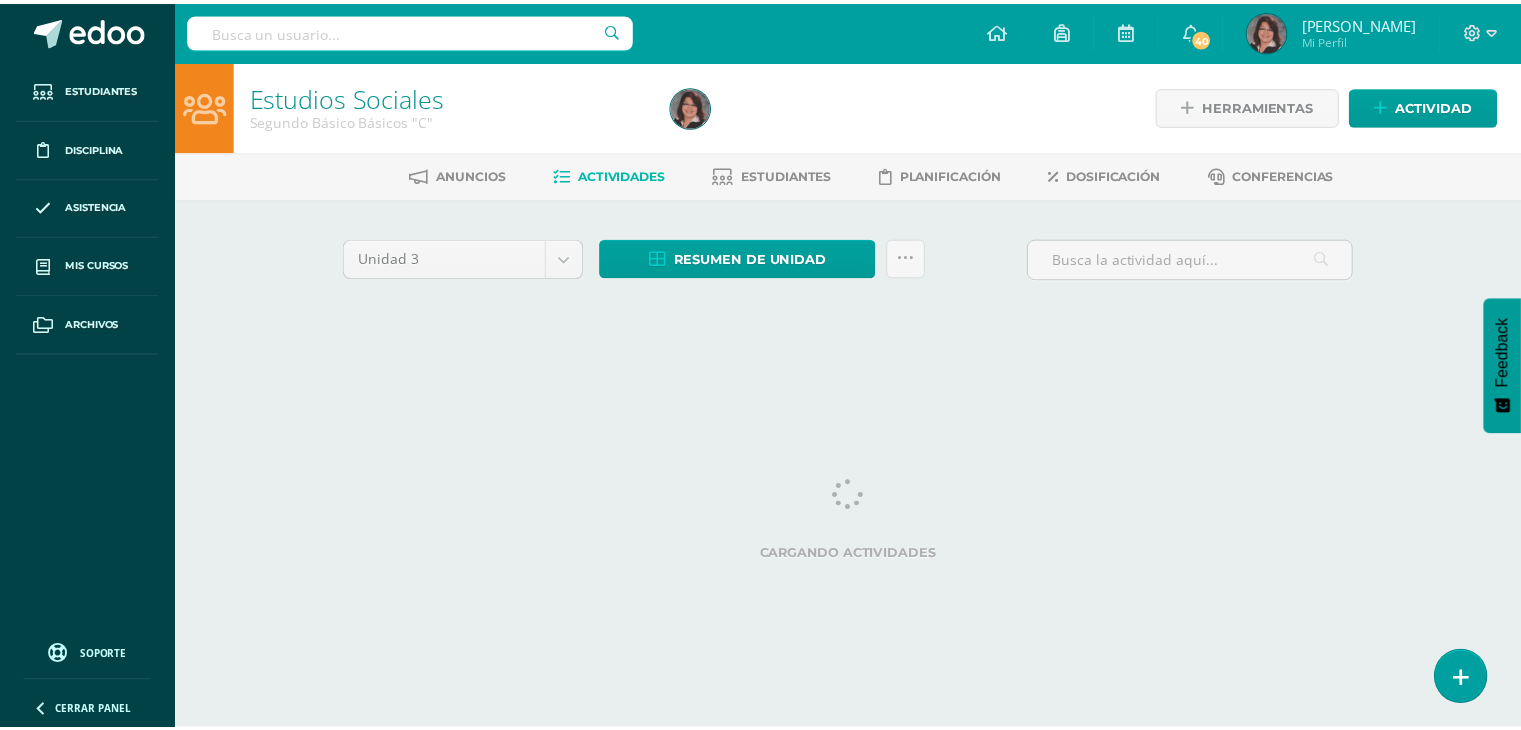 scroll, scrollTop: 0, scrollLeft: 0, axis: both 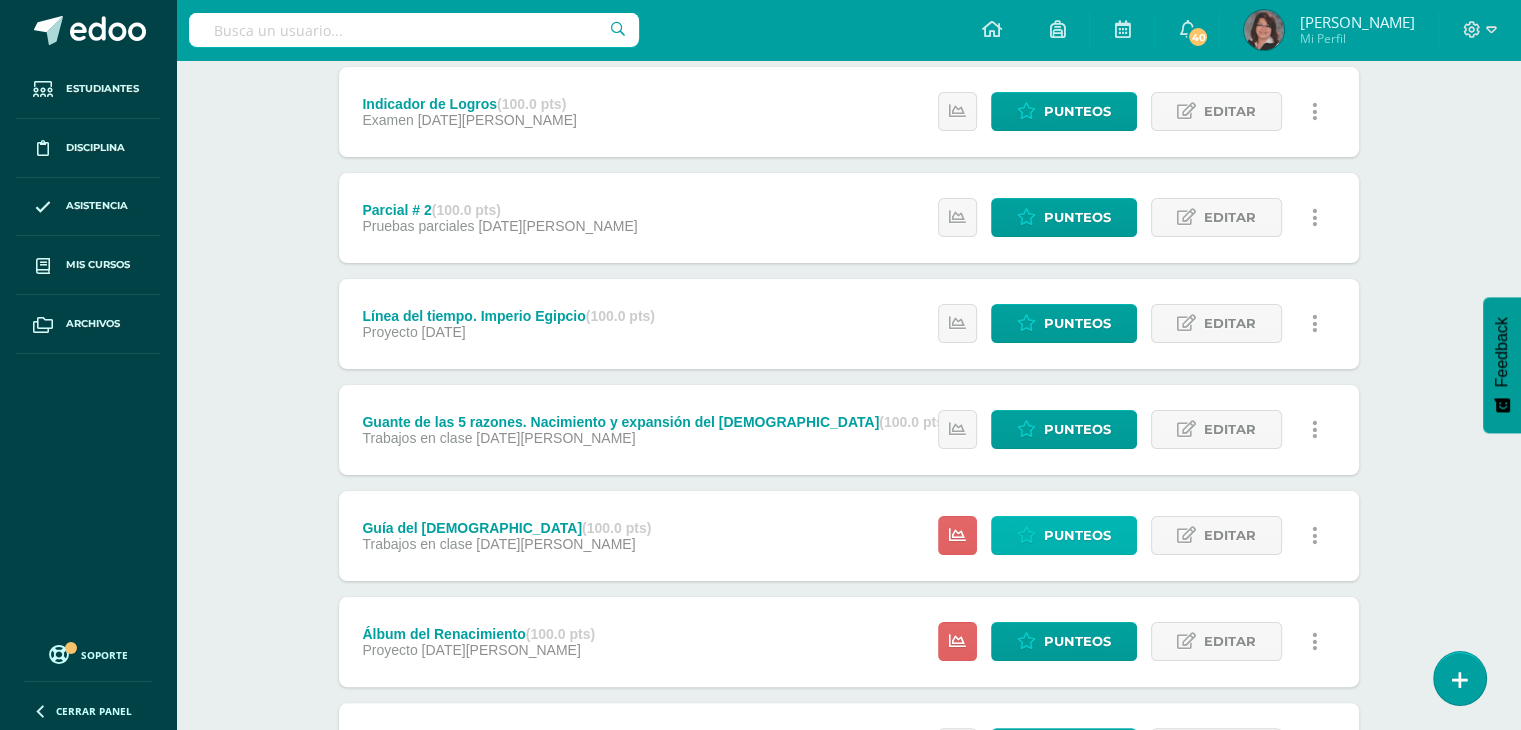 click on "Punteos" at bounding box center (1077, 535) 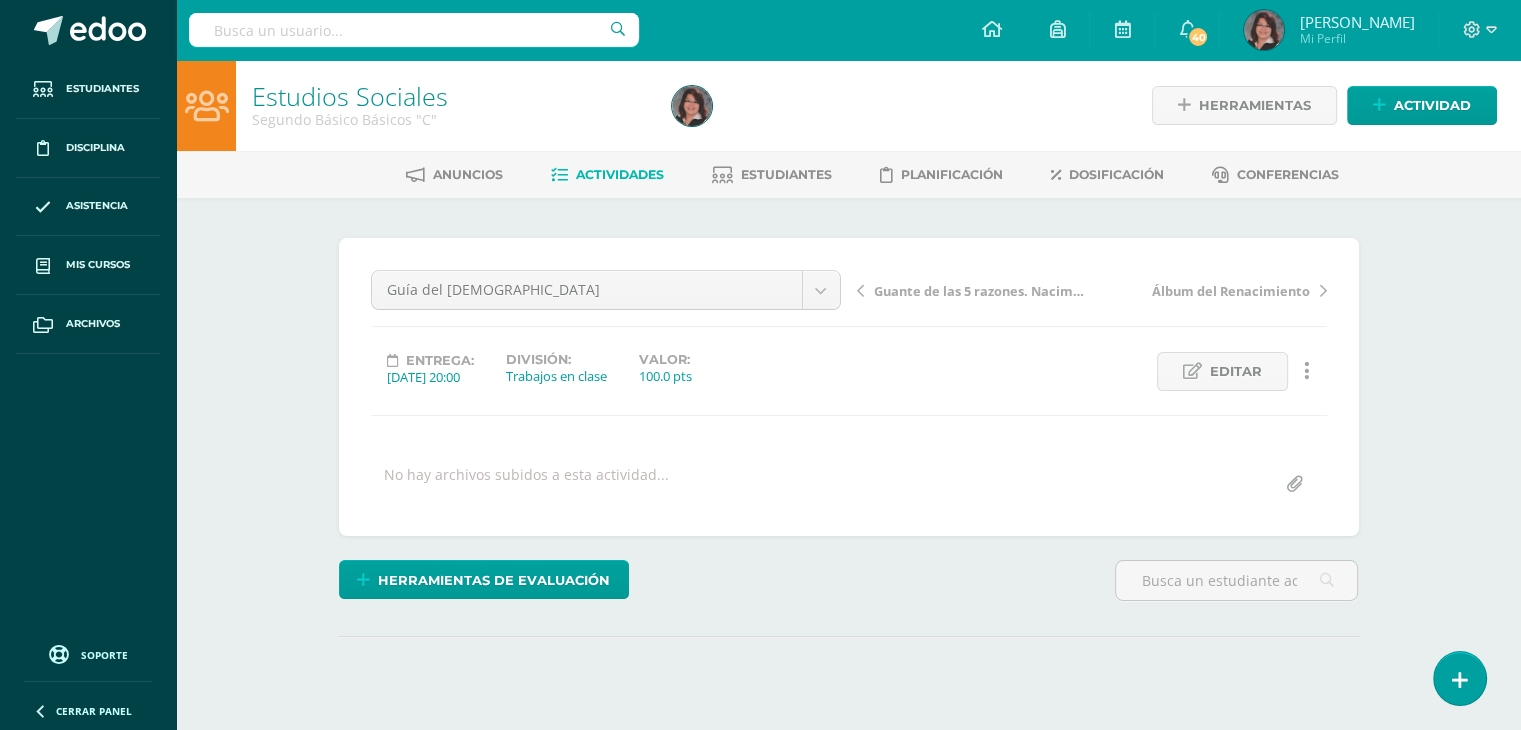 scroll, scrollTop: 0, scrollLeft: 0, axis: both 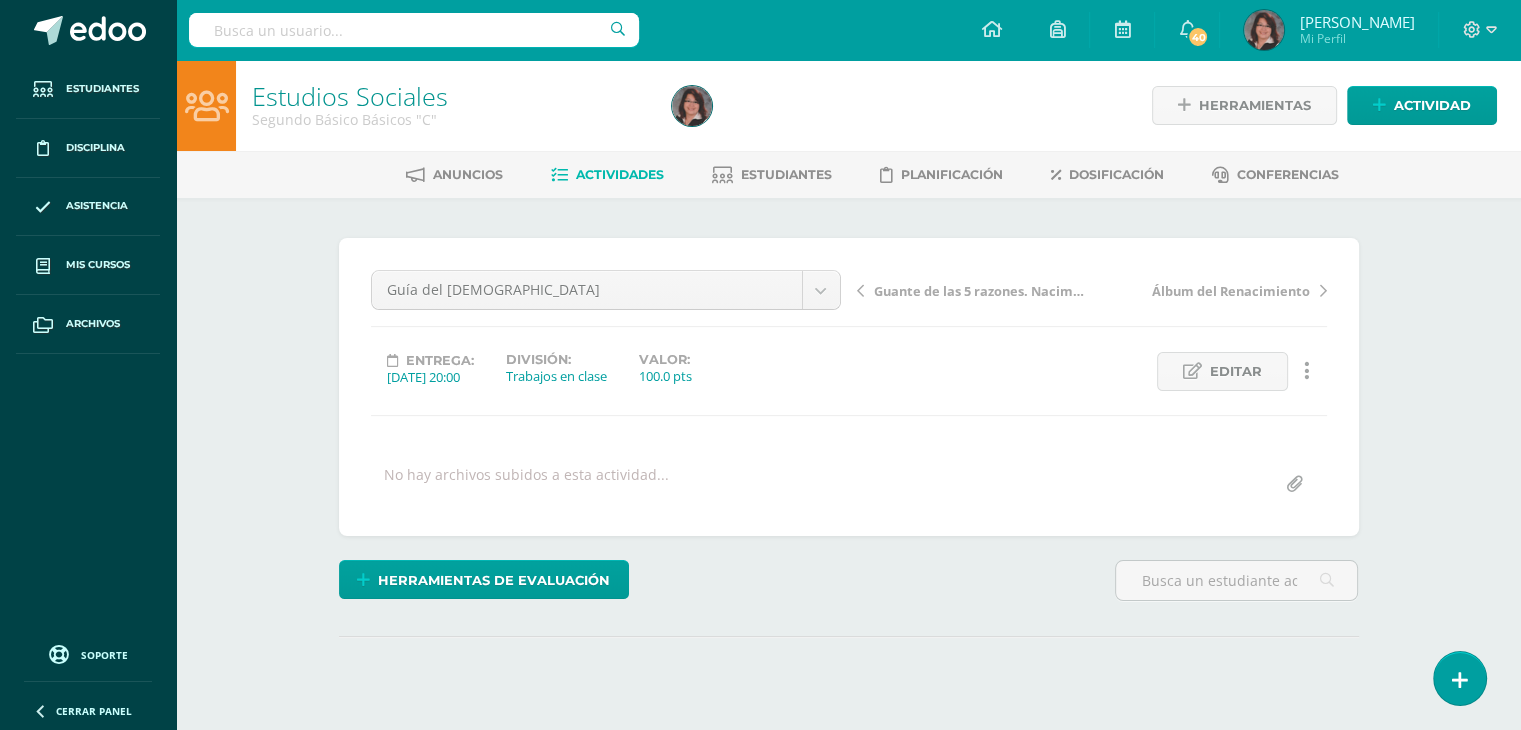 drag, startPoint x: 1529, startPoint y: 237, endPoint x: 1512, endPoint y: 161, distance: 77.87811 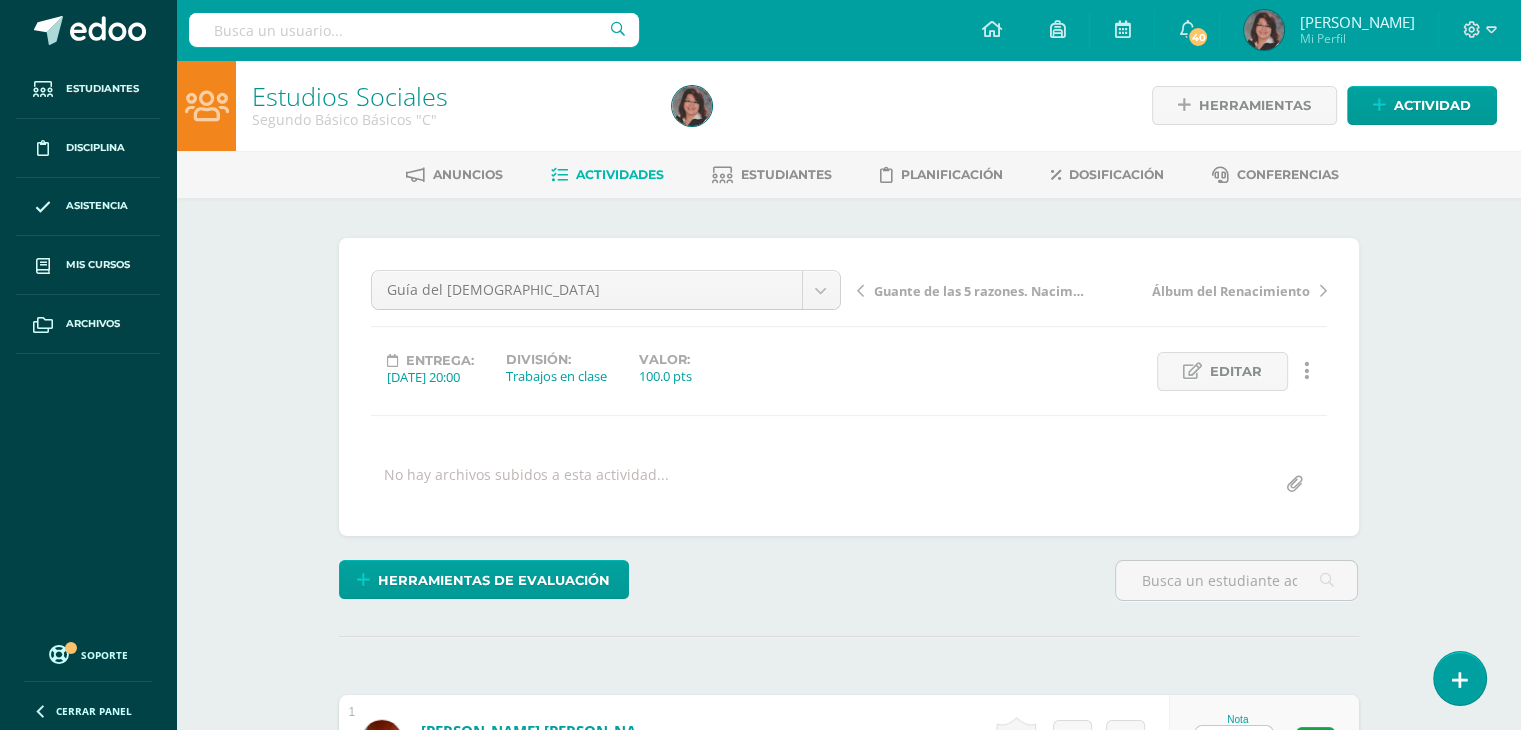 scroll, scrollTop: 0, scrollLeft: 0, axis: both 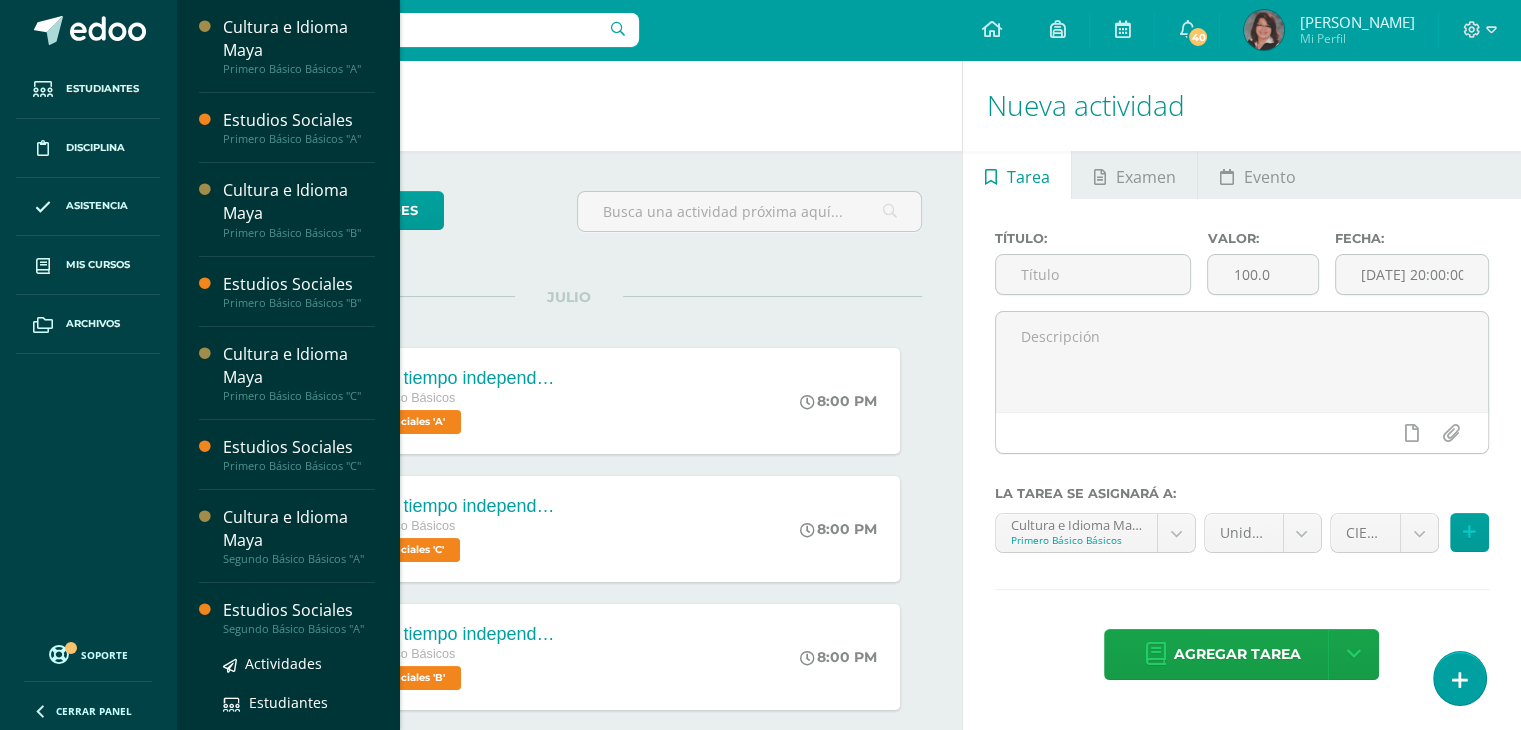 click on "Estudios Sociales" at bounding box center (299, 610) 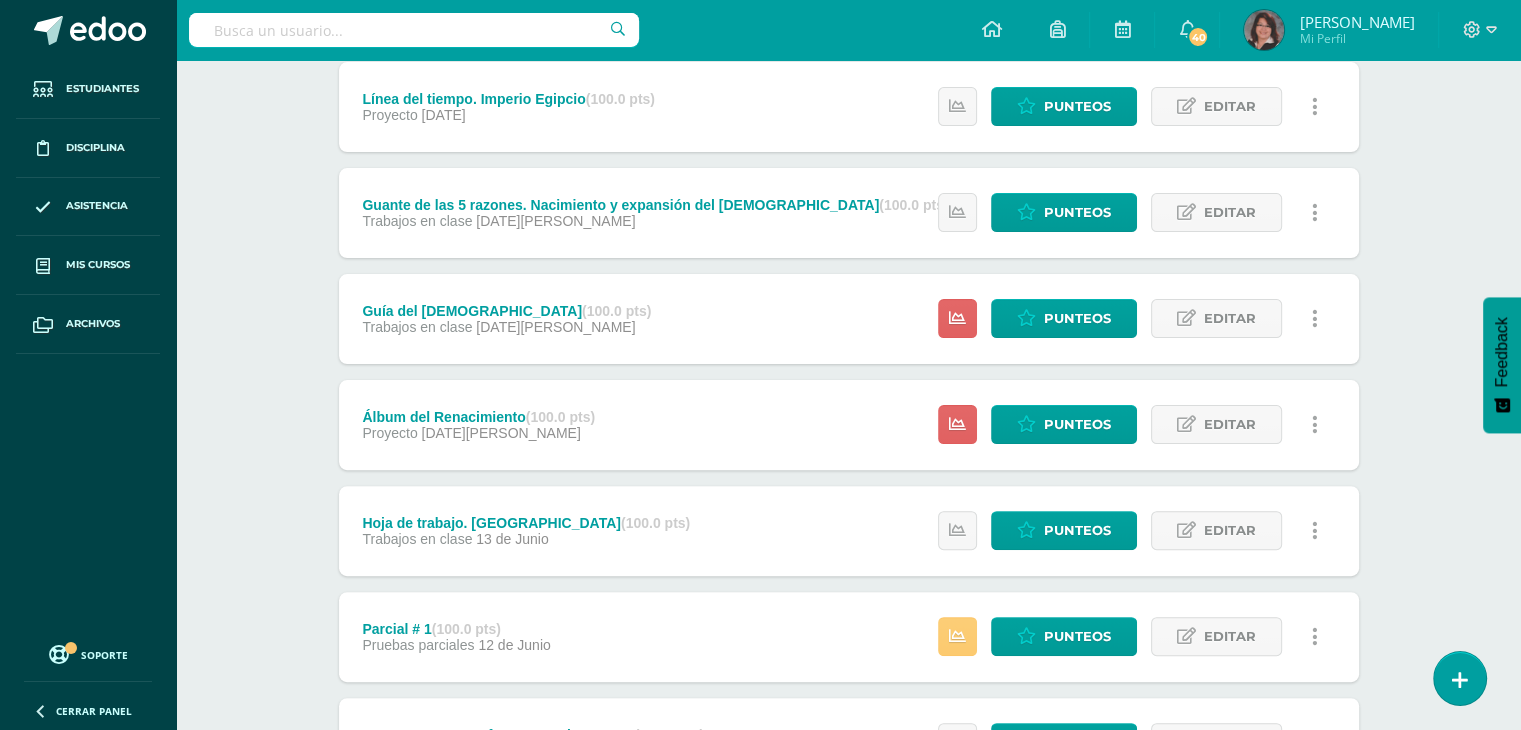 scroll, scrollTop: 480, scrollLeft: 0, axis: vertical 